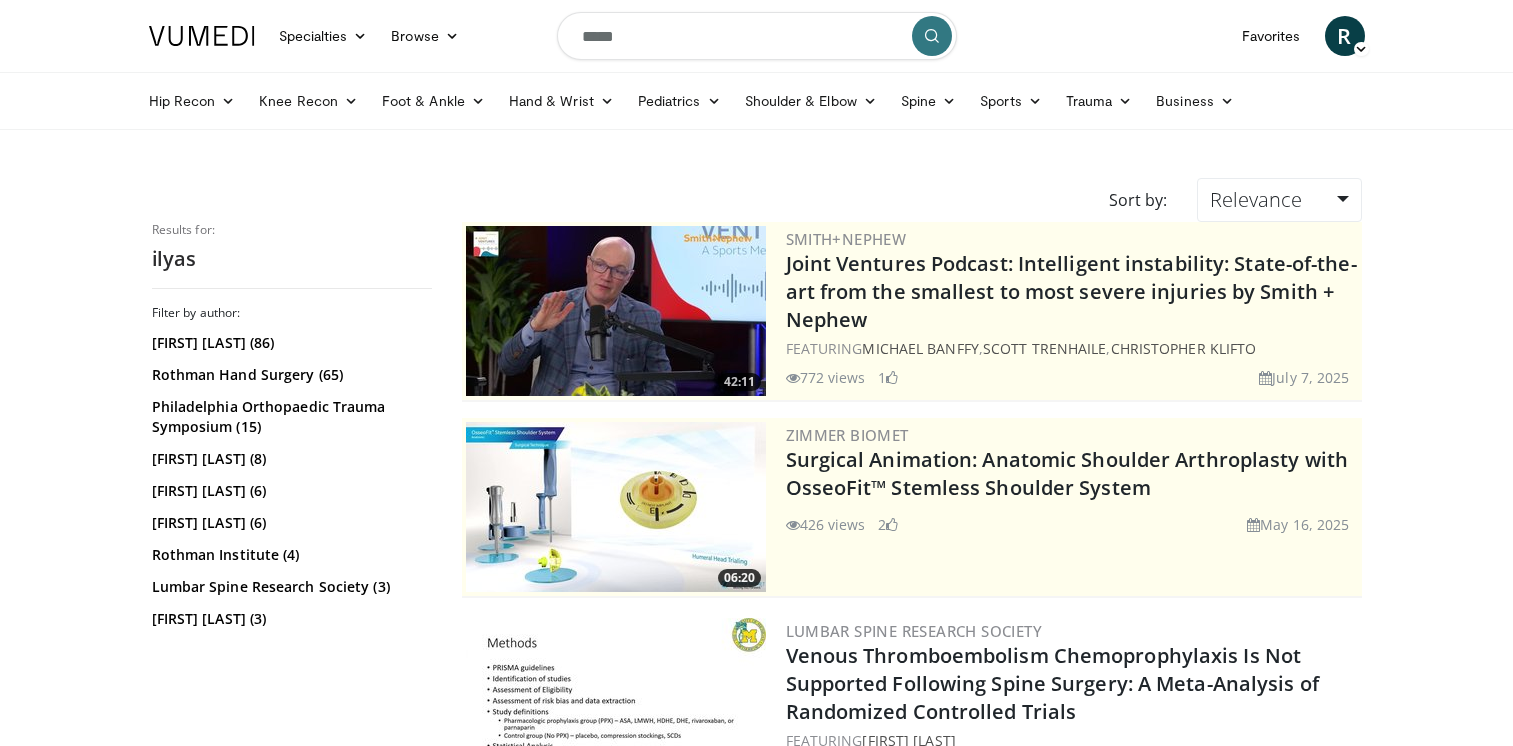 scroll, scrollTop: 0, scrollLeft: 0, axis: both 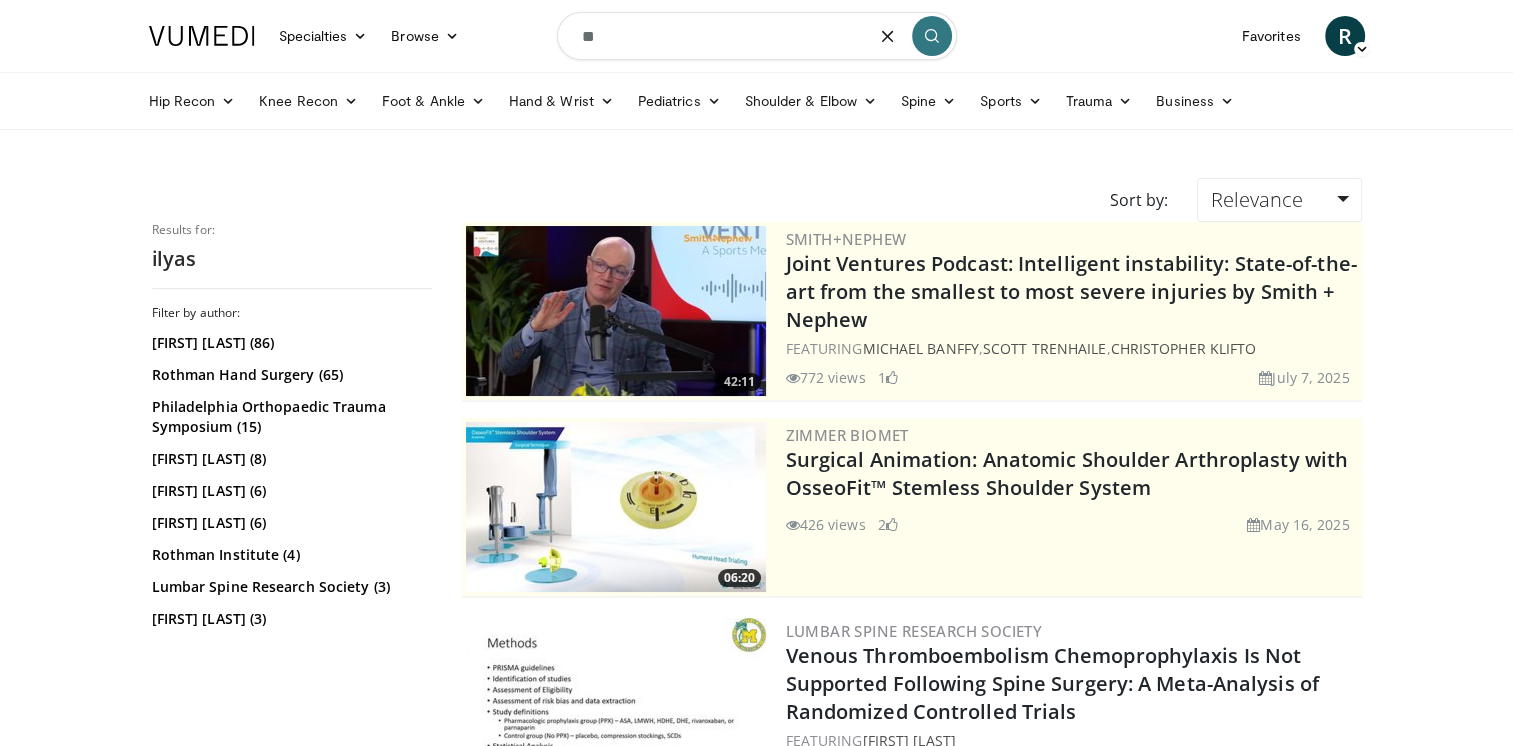 type on "*" 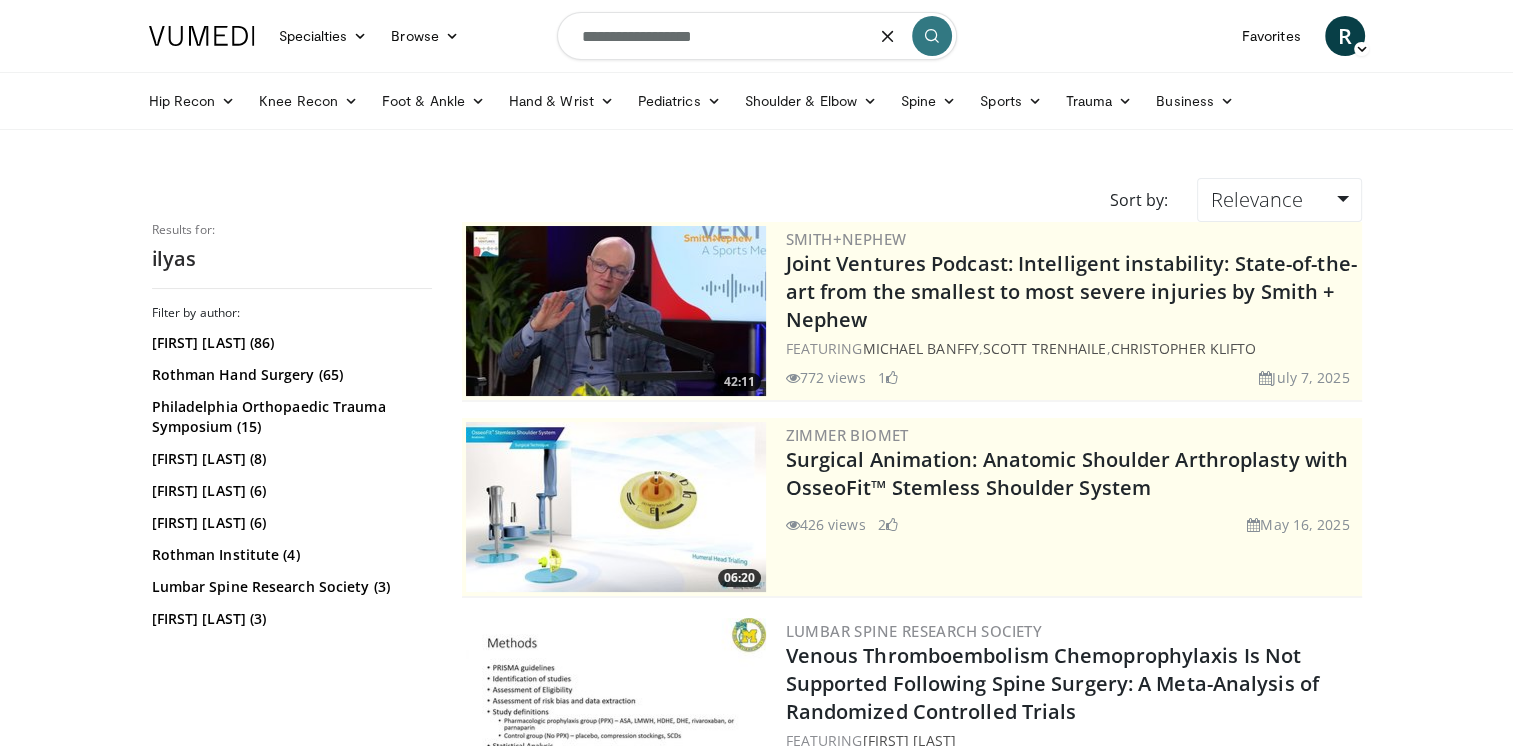 type on "**********" 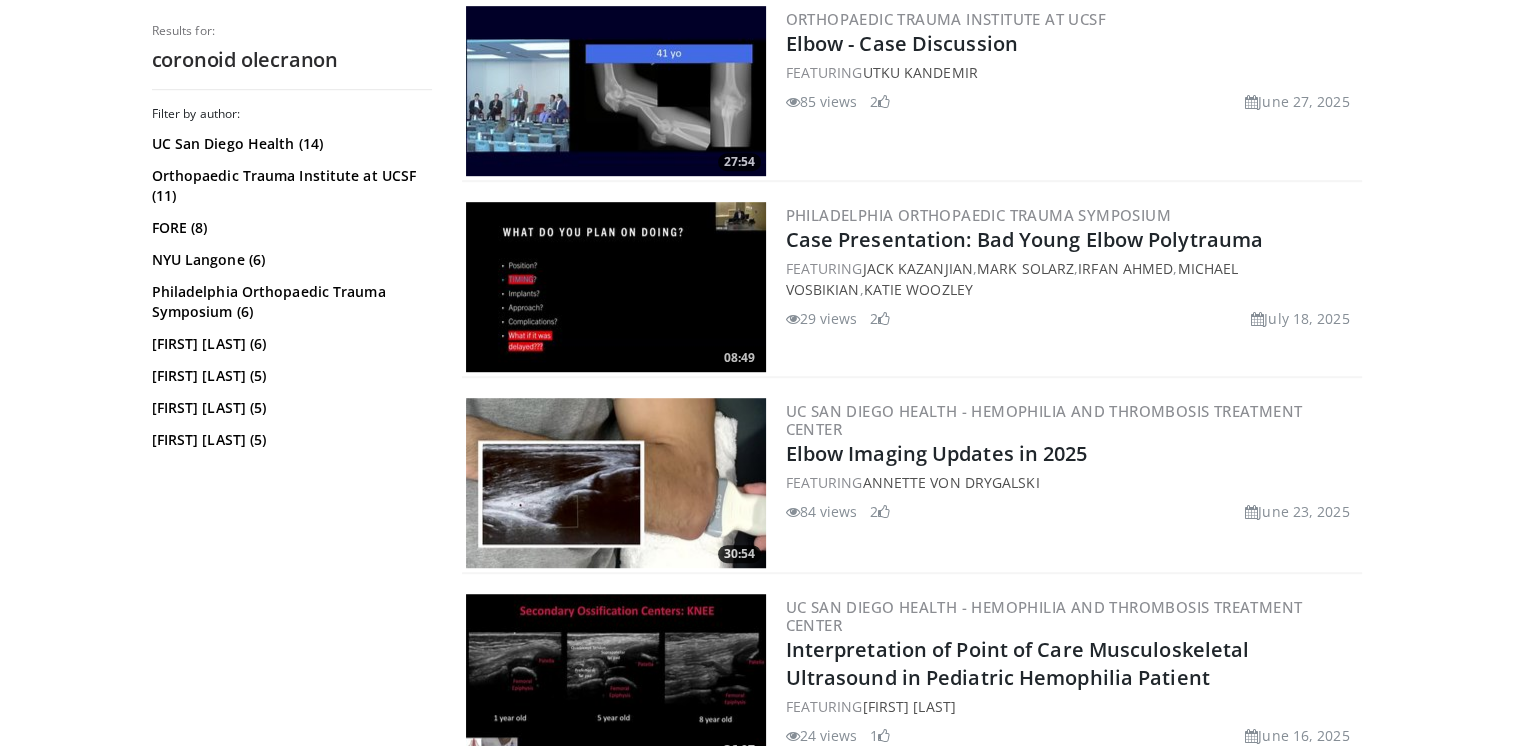 scroll, scrollTop: 900, scrollLeft: 0, axis: vertical 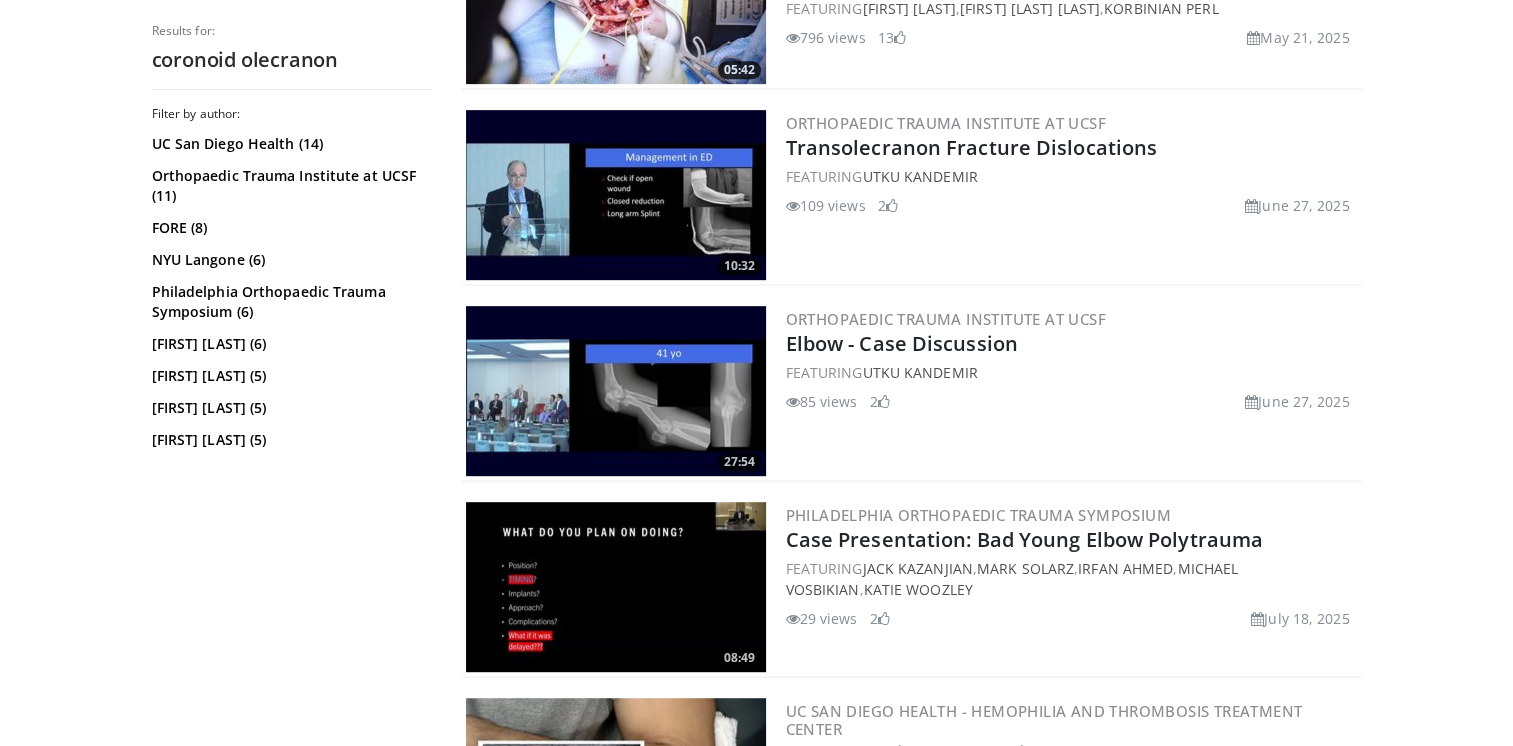 click at bounding box center [616, 391] 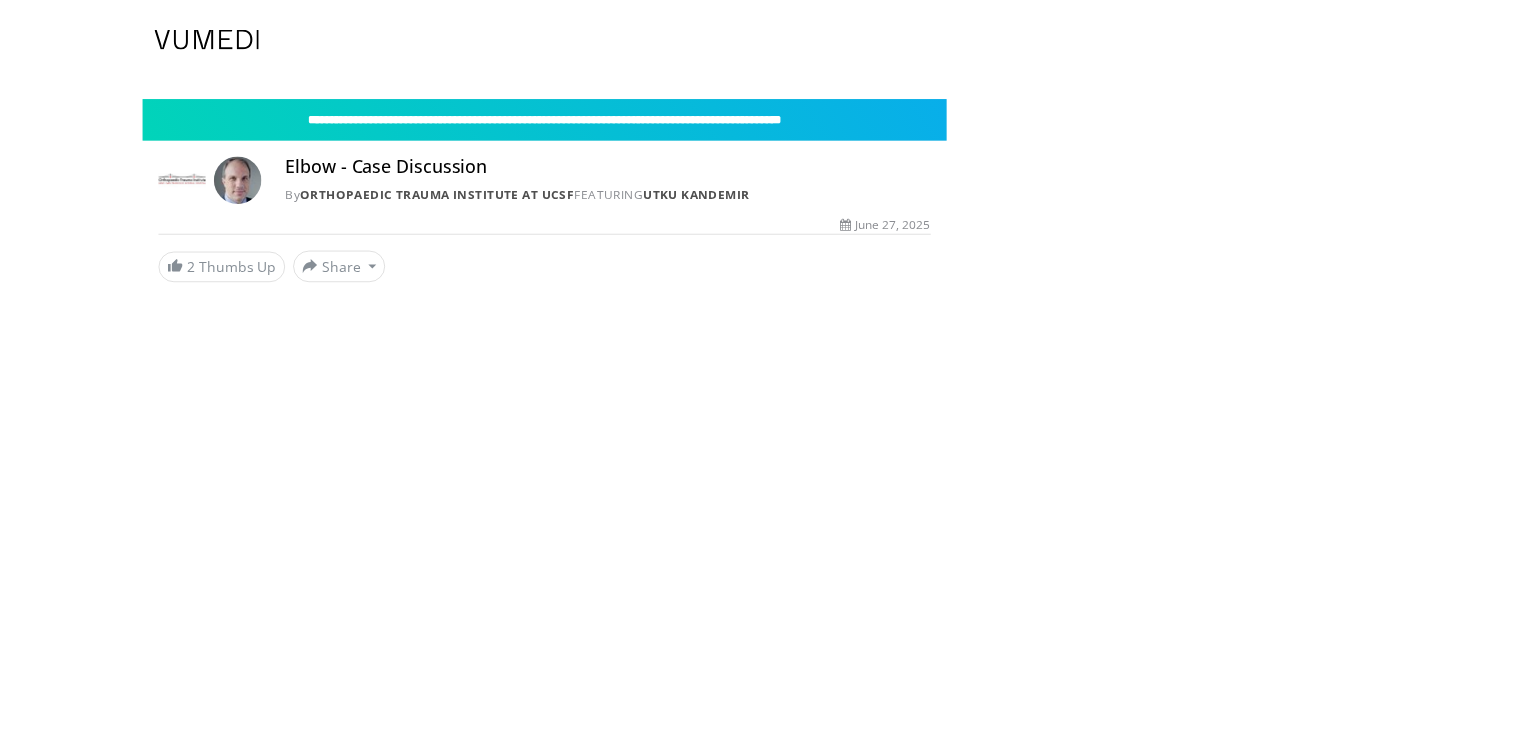 scroll, scrollTop: 0, scrollLeft: 0, axis: both 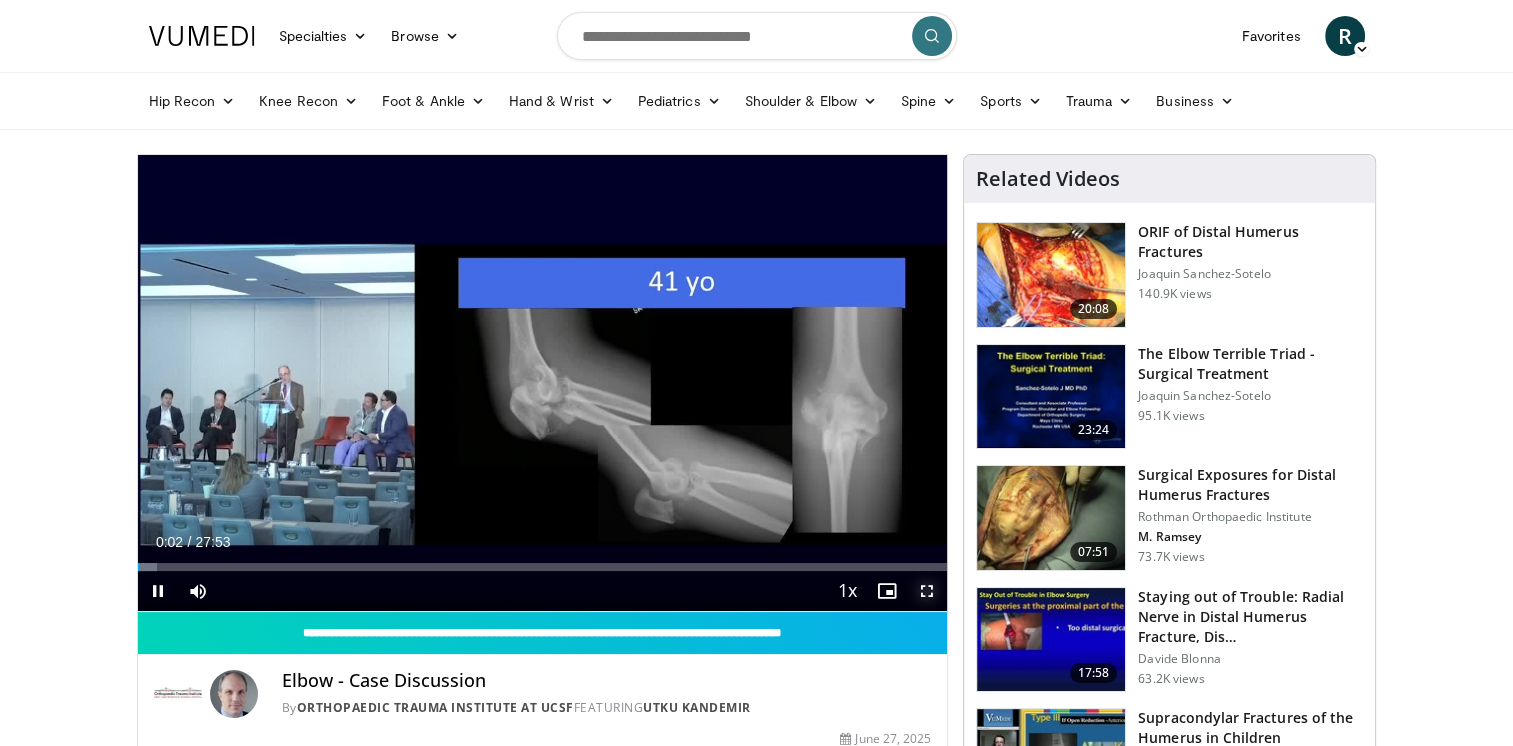 click at bounding box center (927, 591) 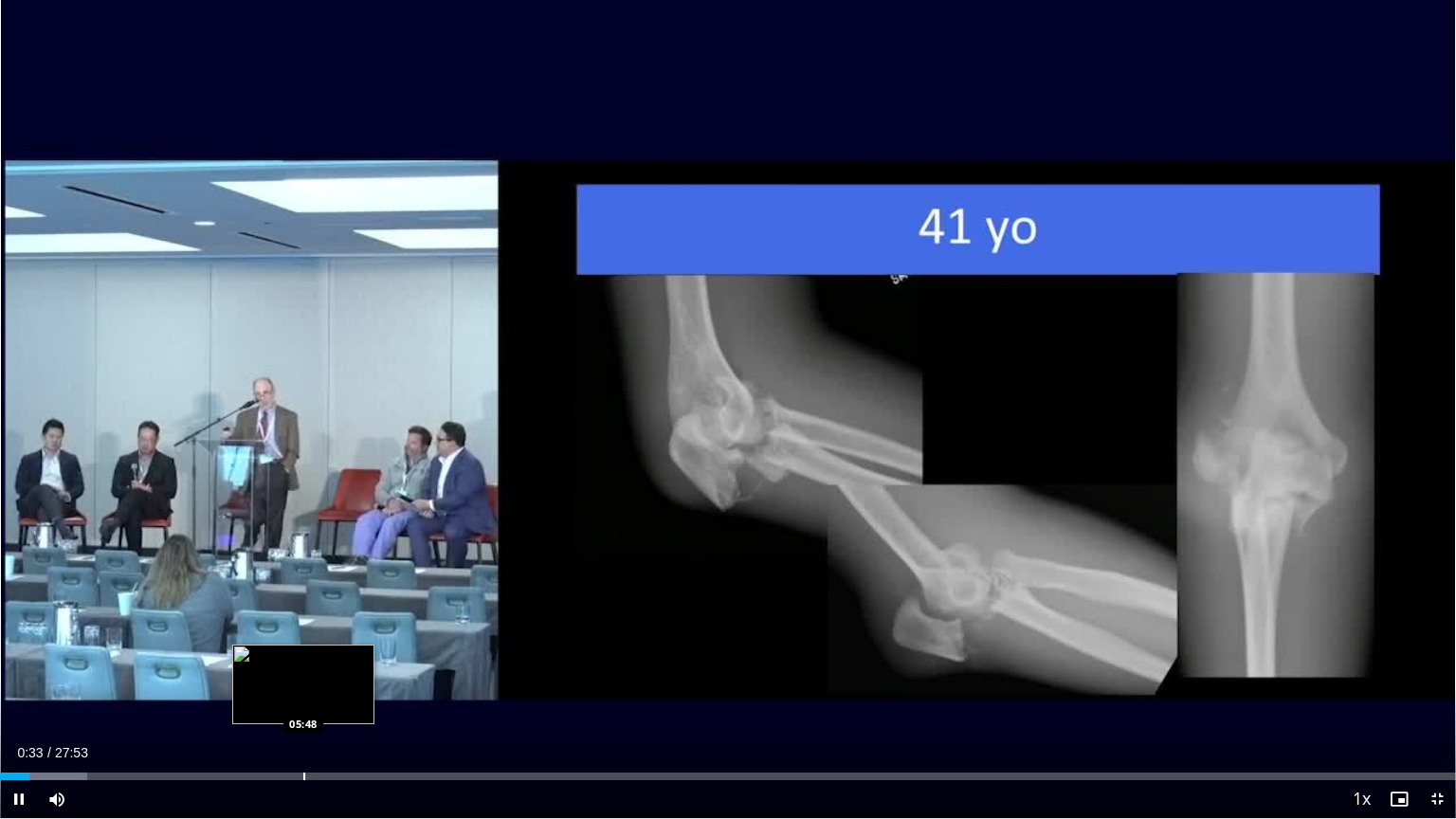 click on "Loaded :  5.96% 00:34 05:48" at bounding box center (728, 771) 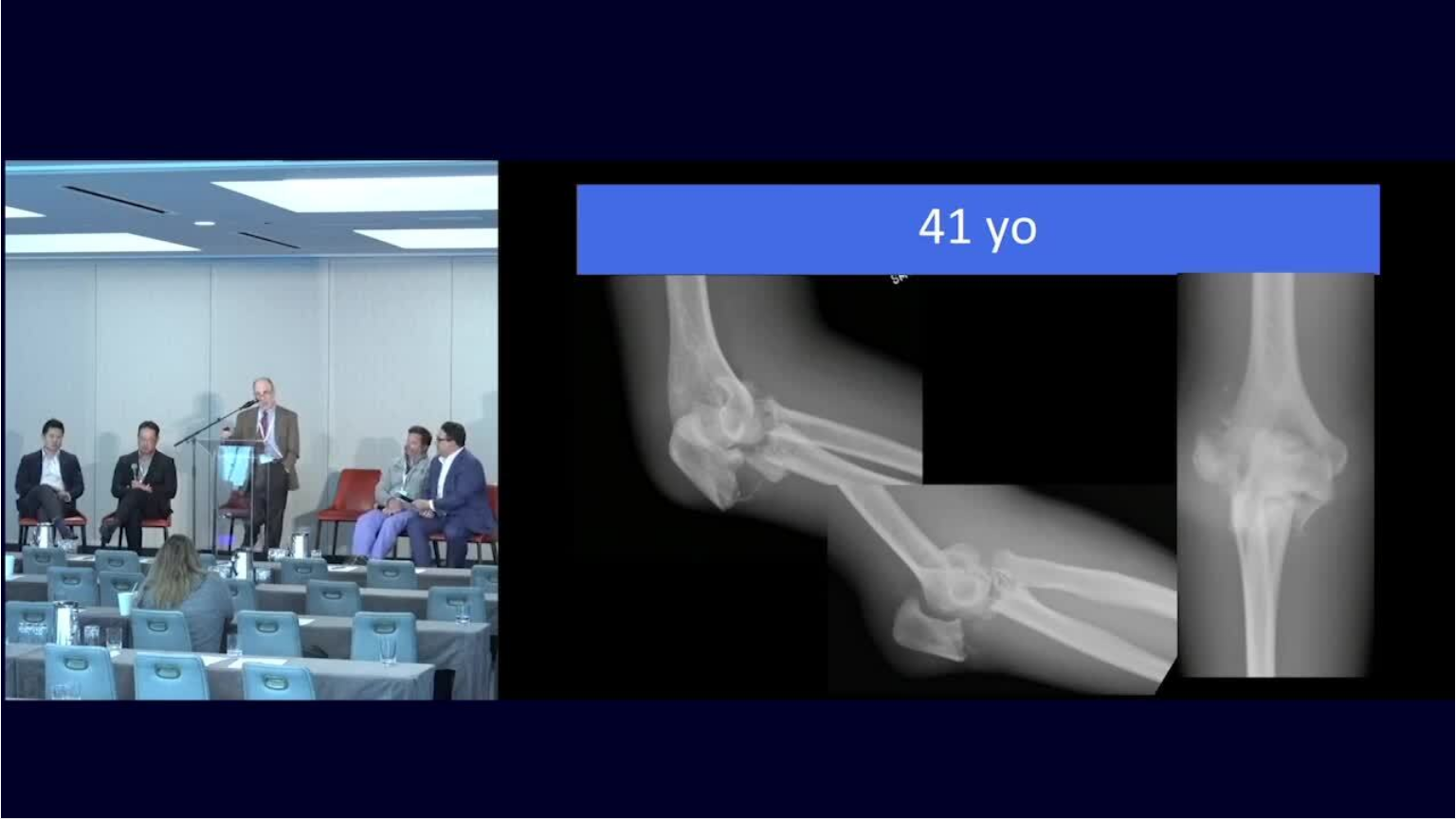 click on "10 seconds
Tap to unmute" at bounding box center [728, 409] 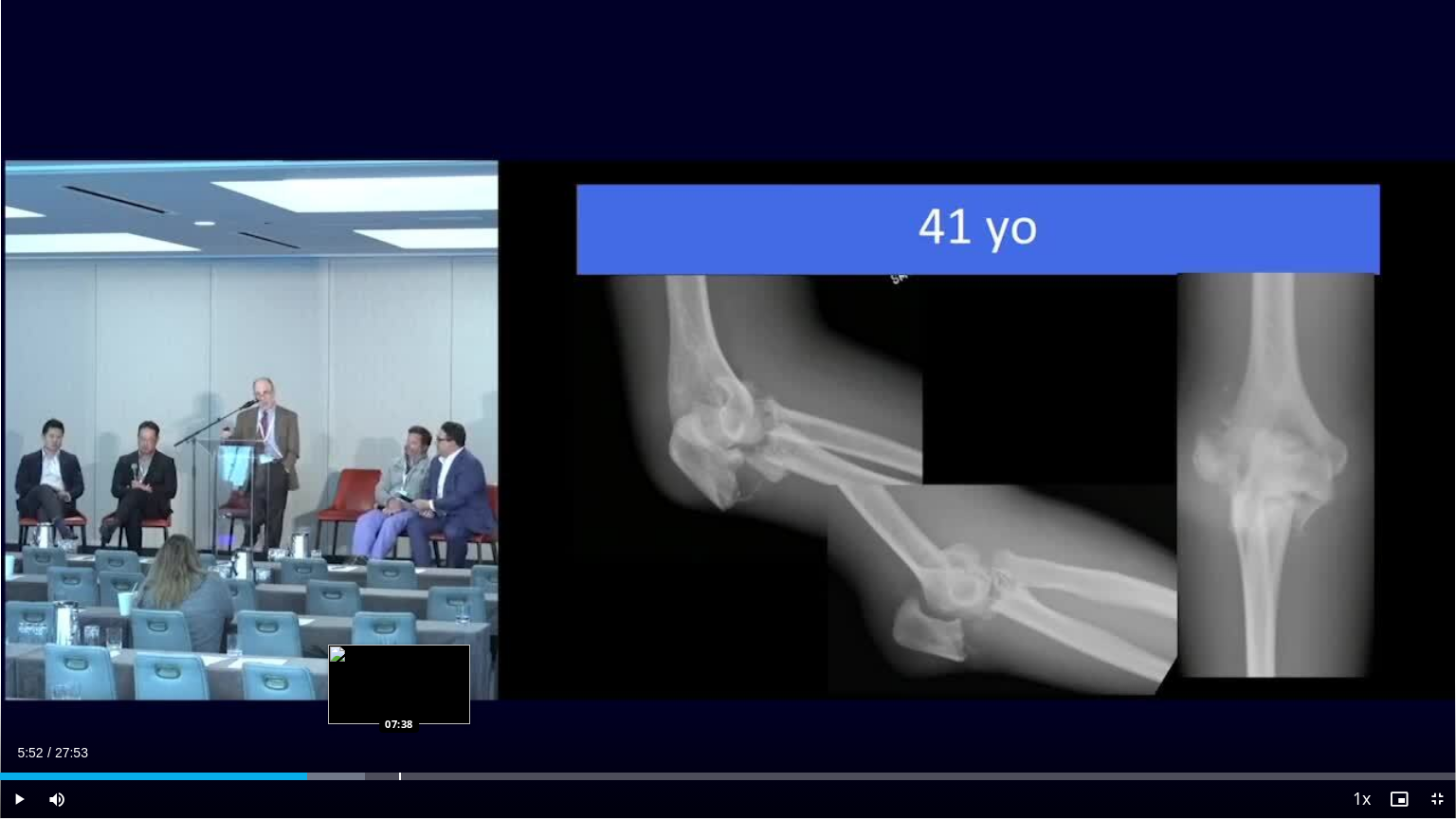 click at bounding box center (400, 776) 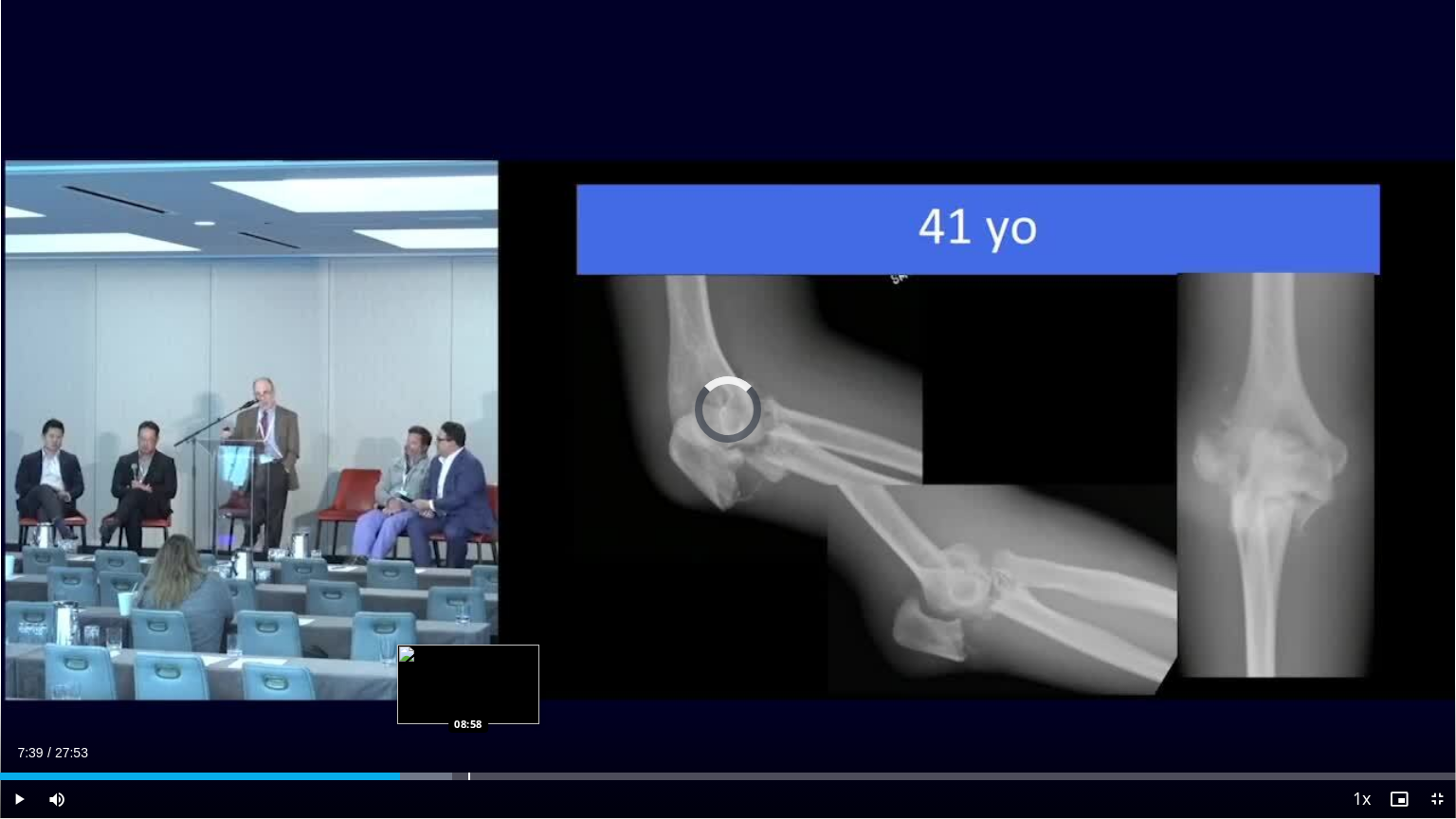 click at bounding box center [469, 776] 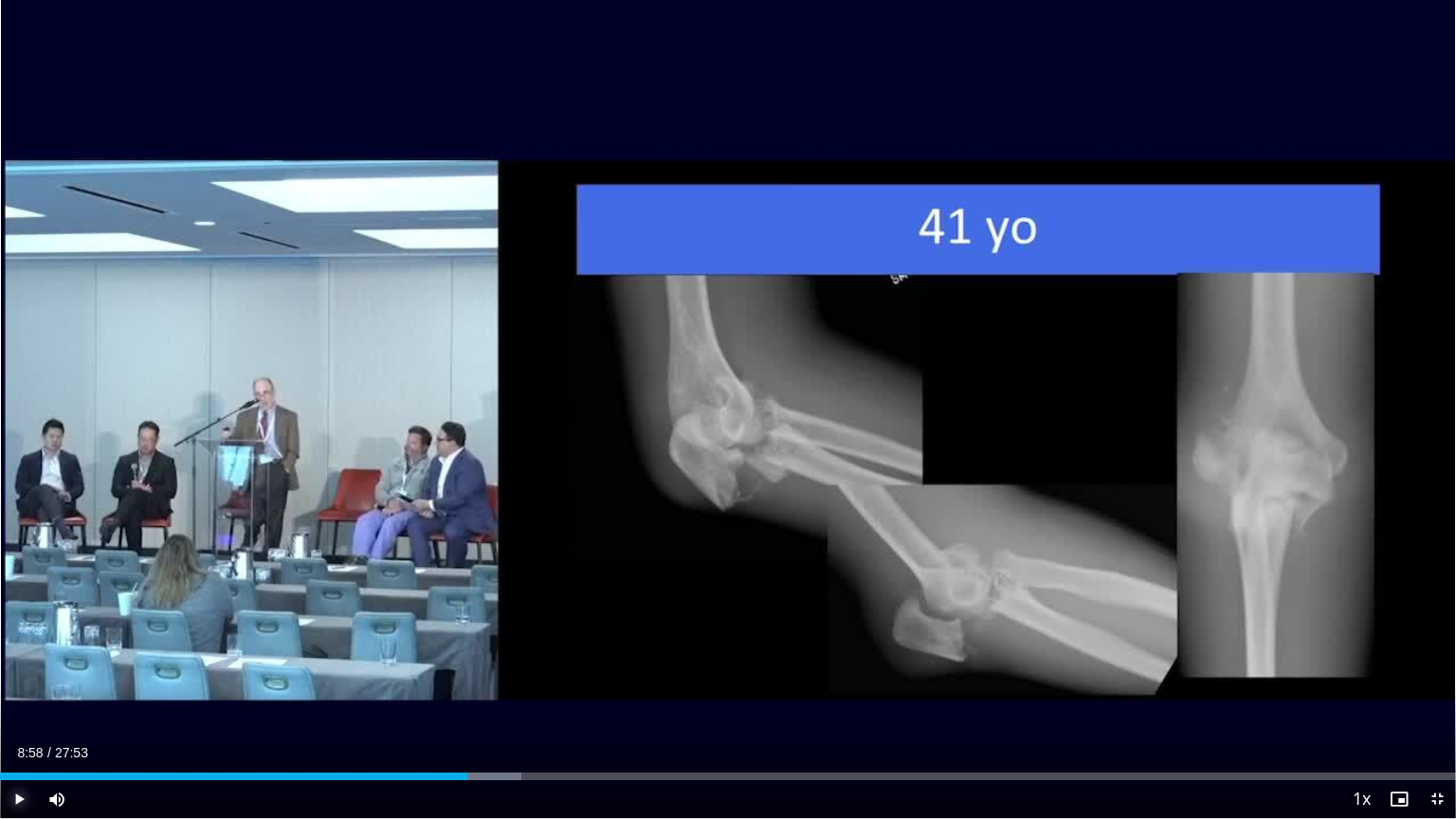 click at bounding box center (19, 799) 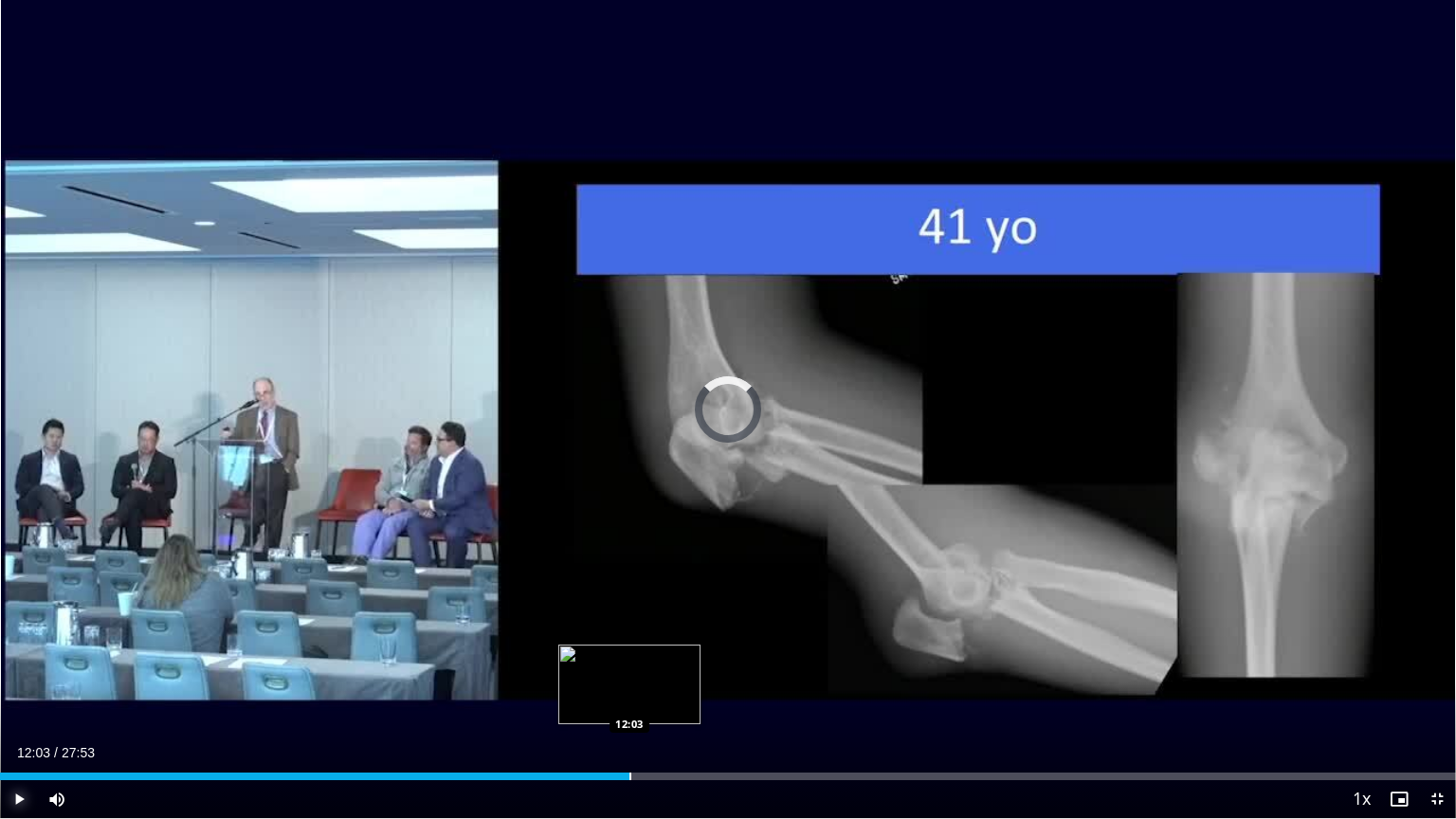 click at bounding box center (630, 776) 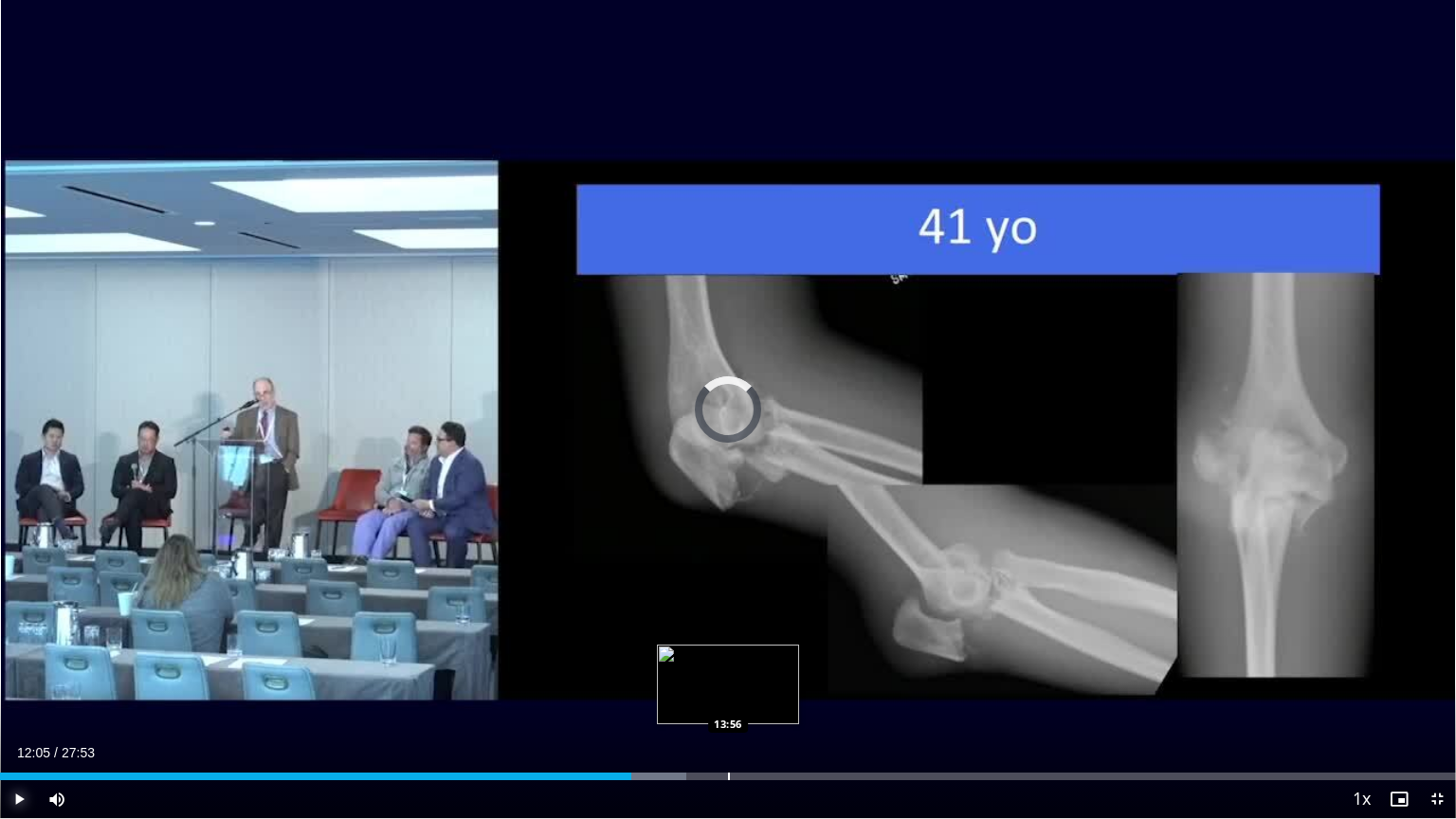 click on "Loaded :  47.12% 12:05 13:56" at bounding box center (728, 771) 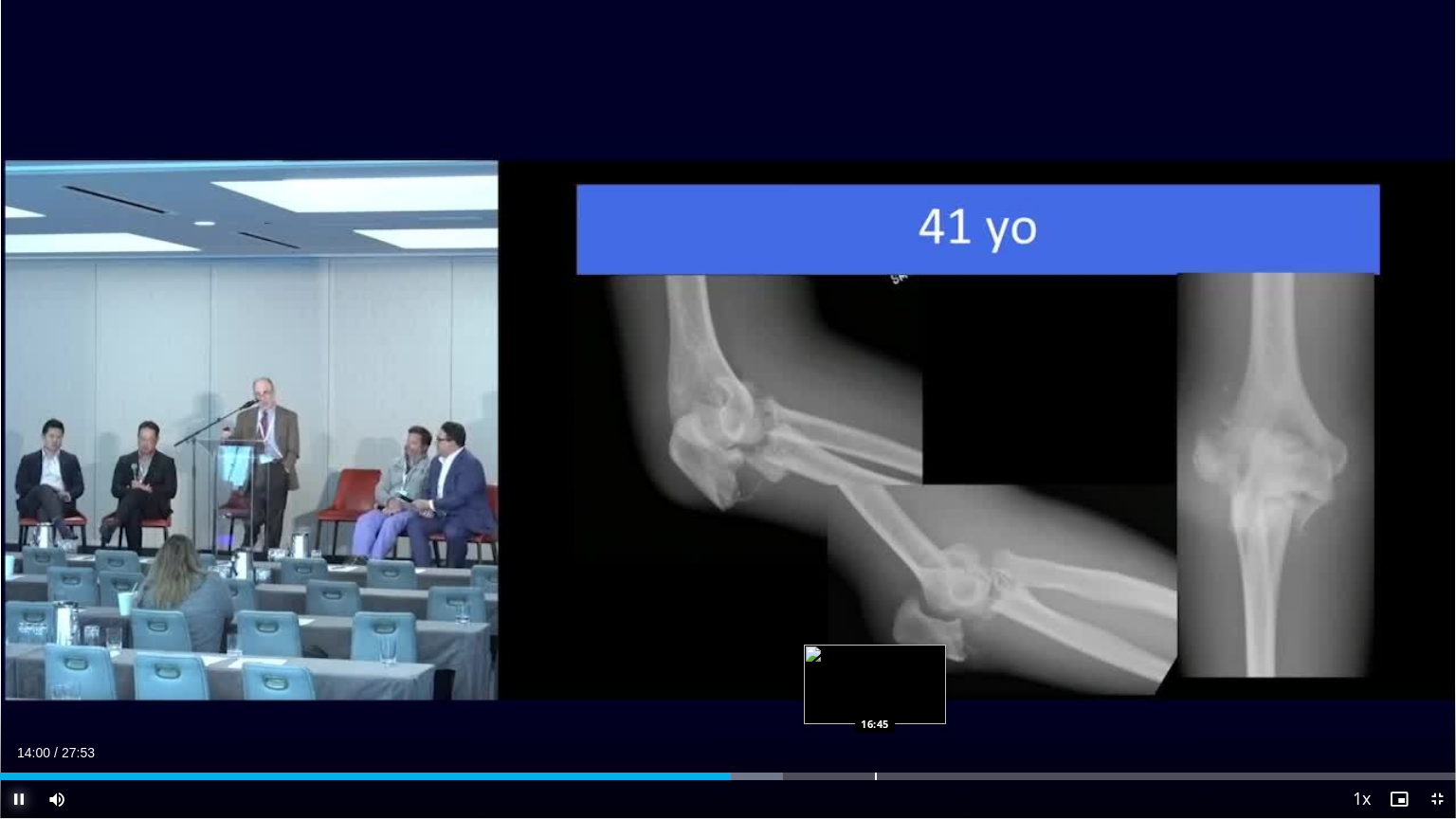 click on "Loaded :  53.77% 14:00 16:45" at bounding box center [728, 771] 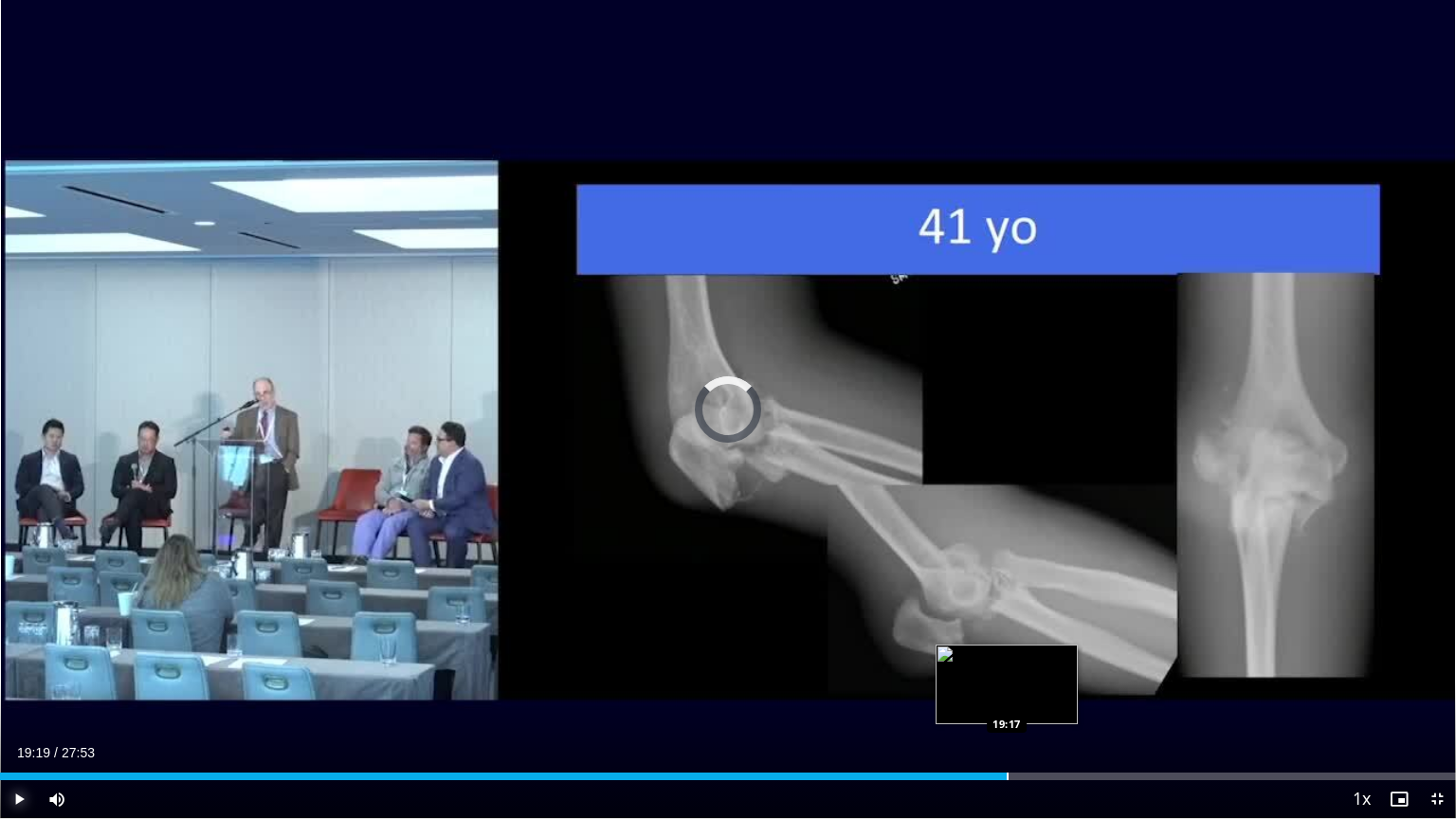 click on "Loaded :  63.83% 19:19 19:17" at bounding box center (728, 776) 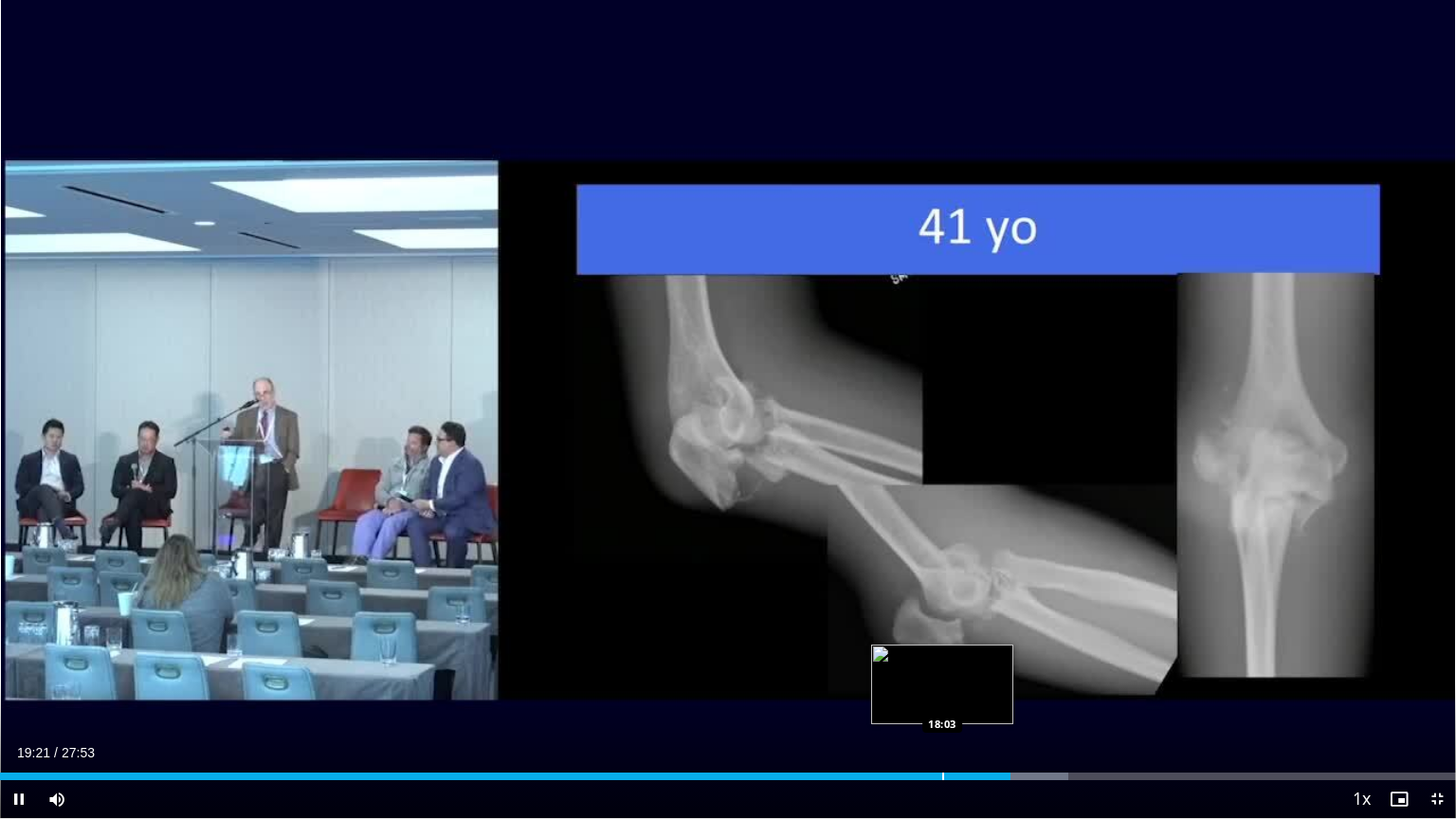 click on "**********" at bounding box center [728, 410] 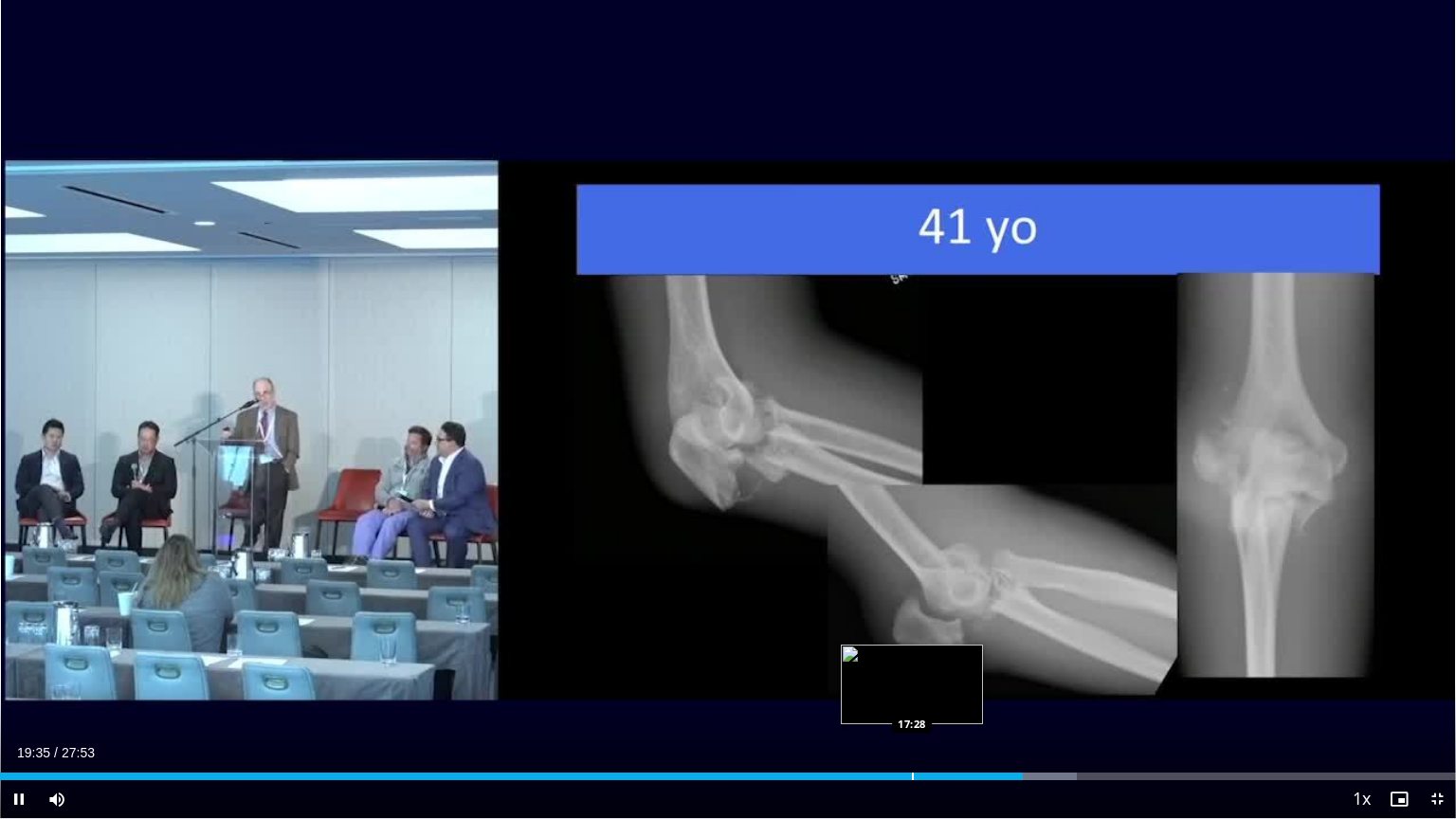 click on "Loaded :  73.97% 19:35 17:28" at bounding box center (728, 771) 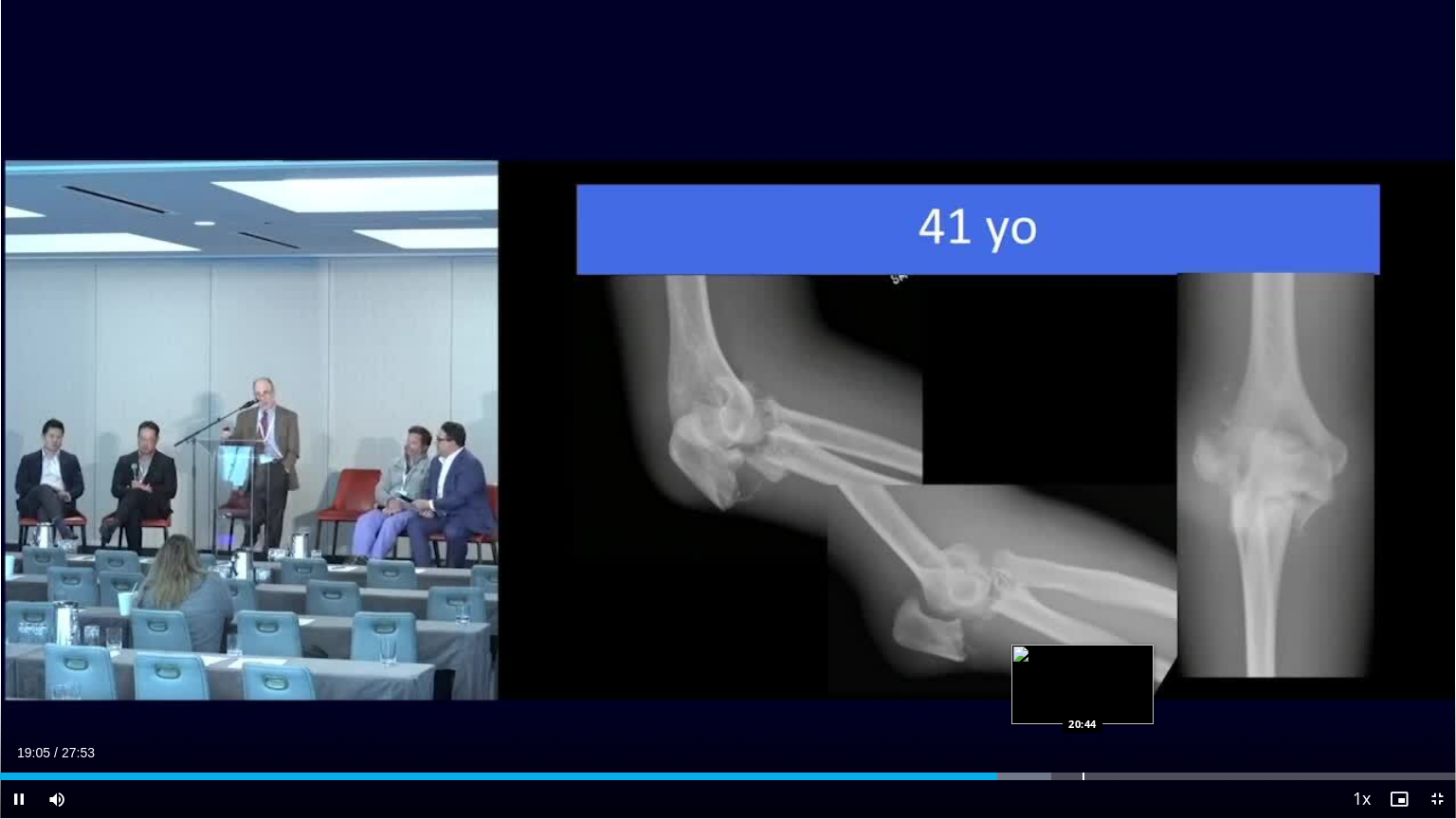 click on "Loaded :  72.18% 19:06 20:44" at bounding box center (728, 771) 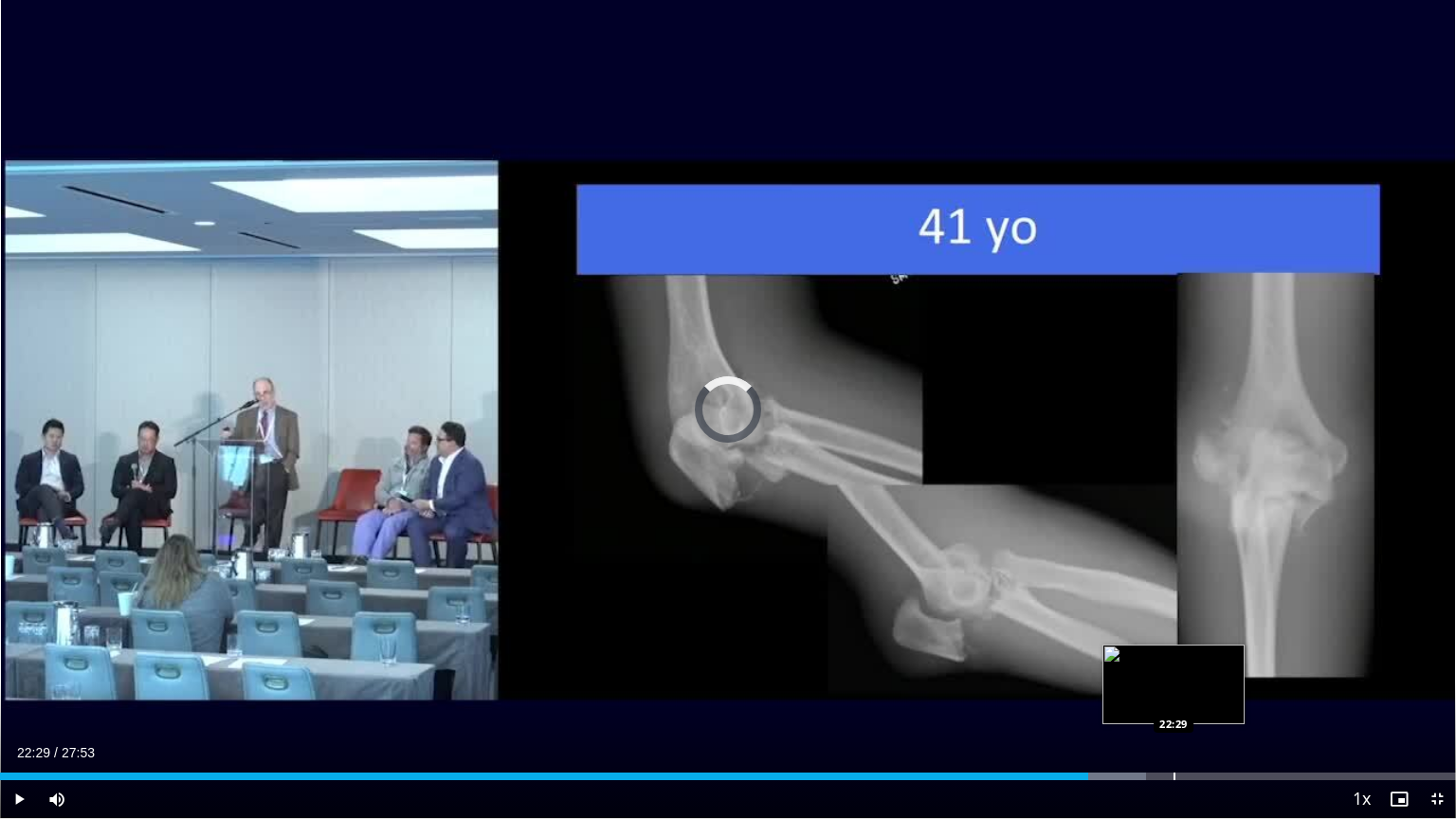 click on "Loaded :  78.74% 20:51 22:29" at bounding box center (728, 771) 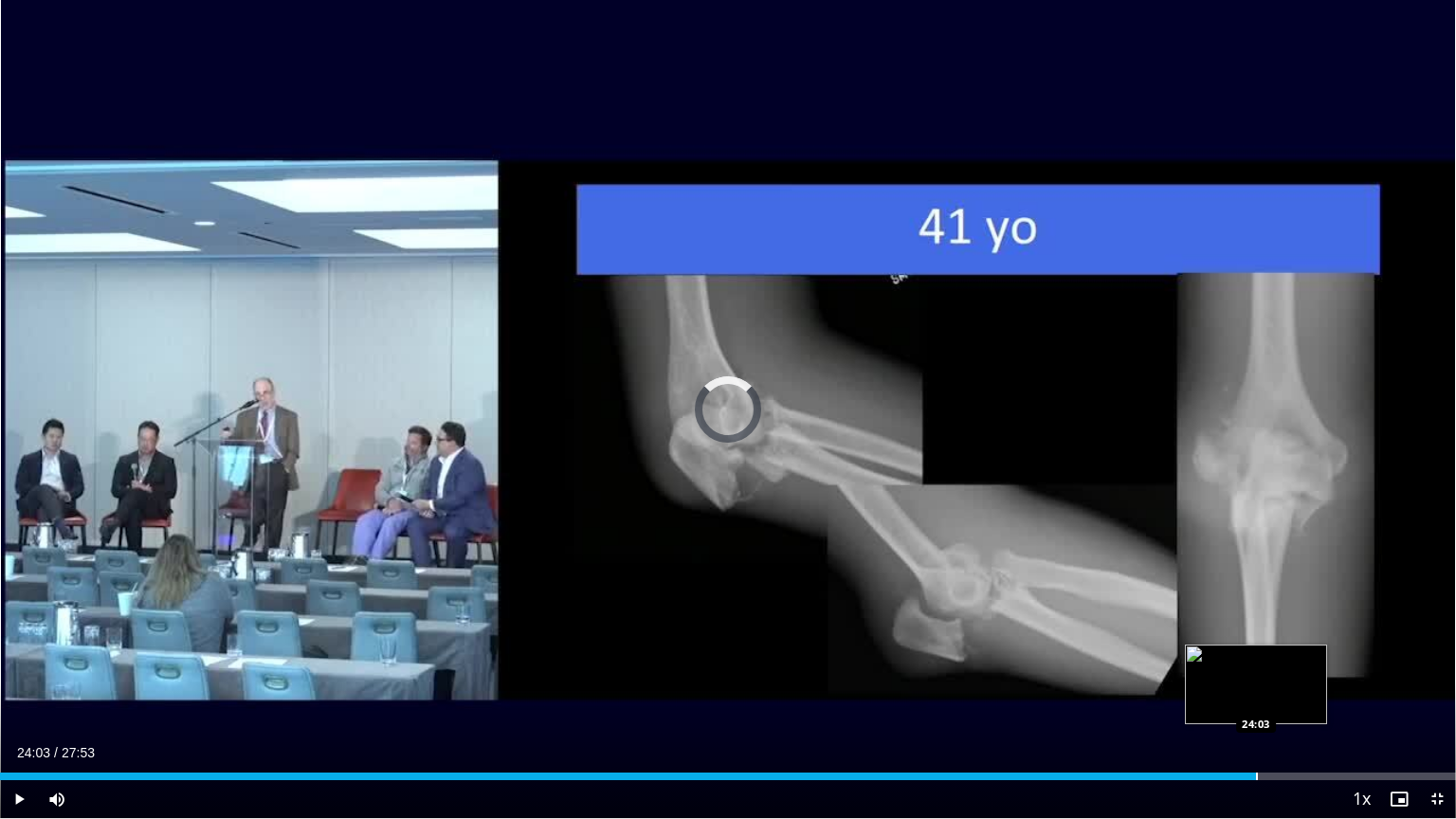 click at bounding box center (1257, 776) 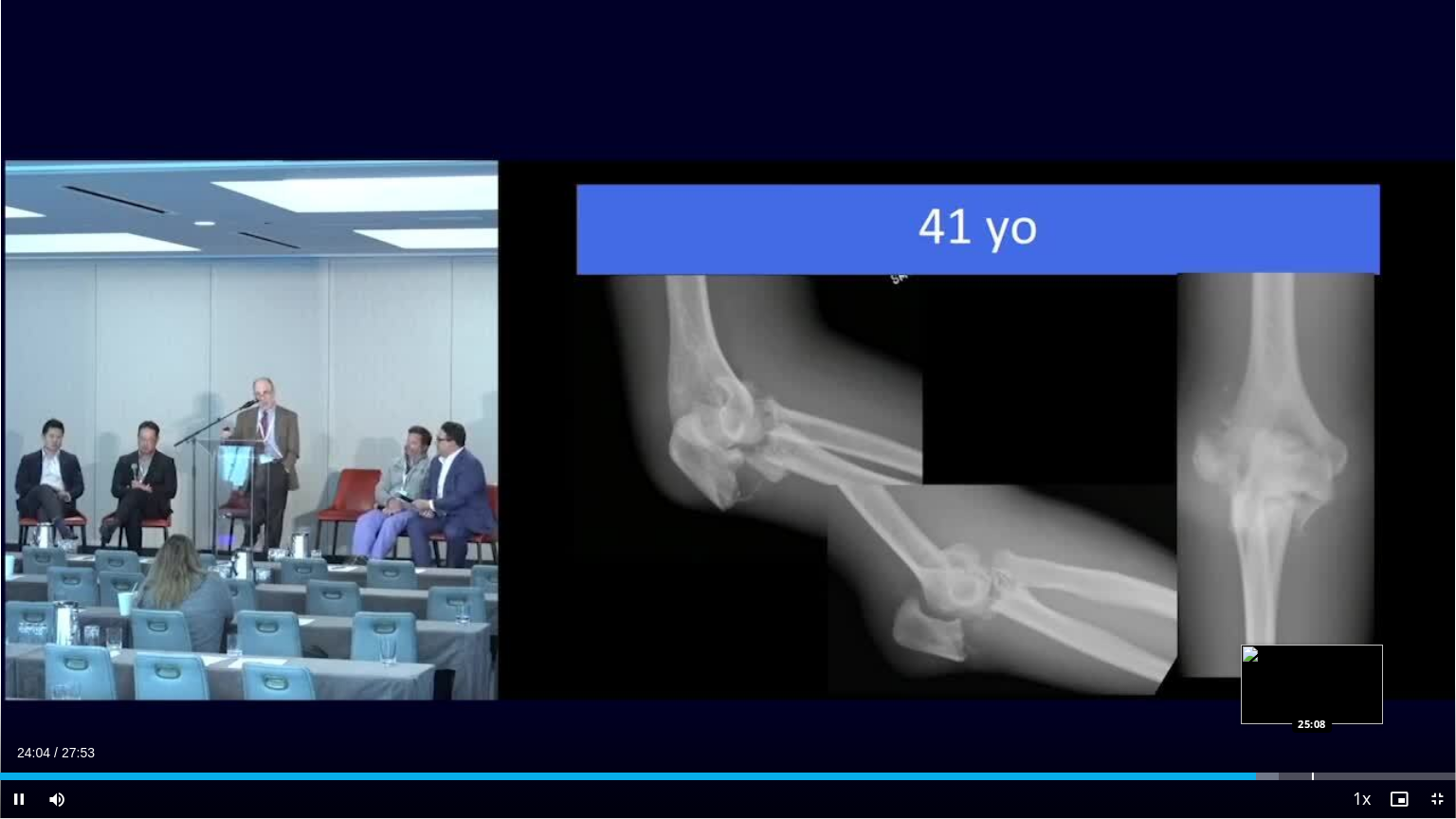 click at bounding box center (1313, 776) 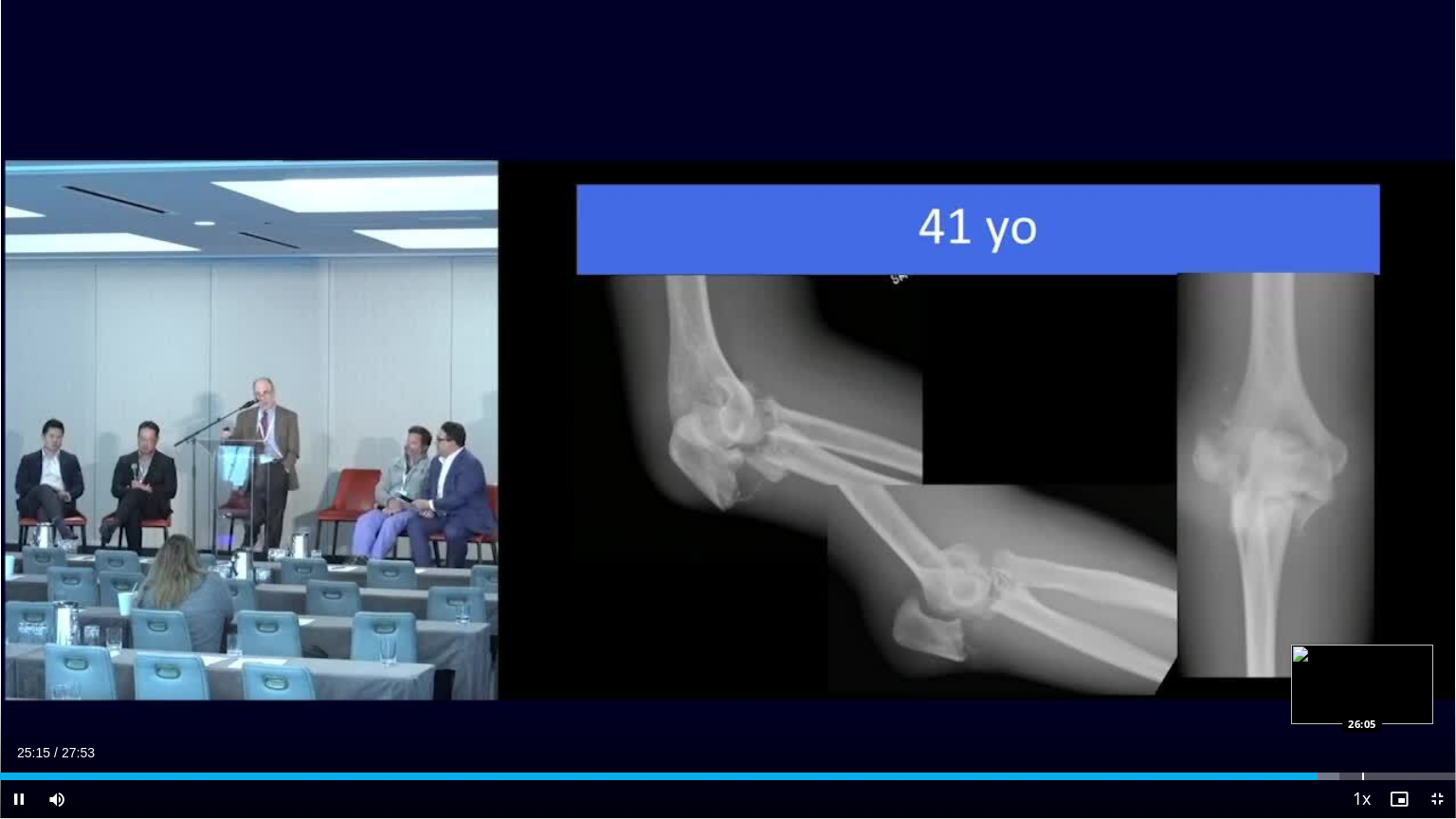 click at bounding box center [1363, 776] 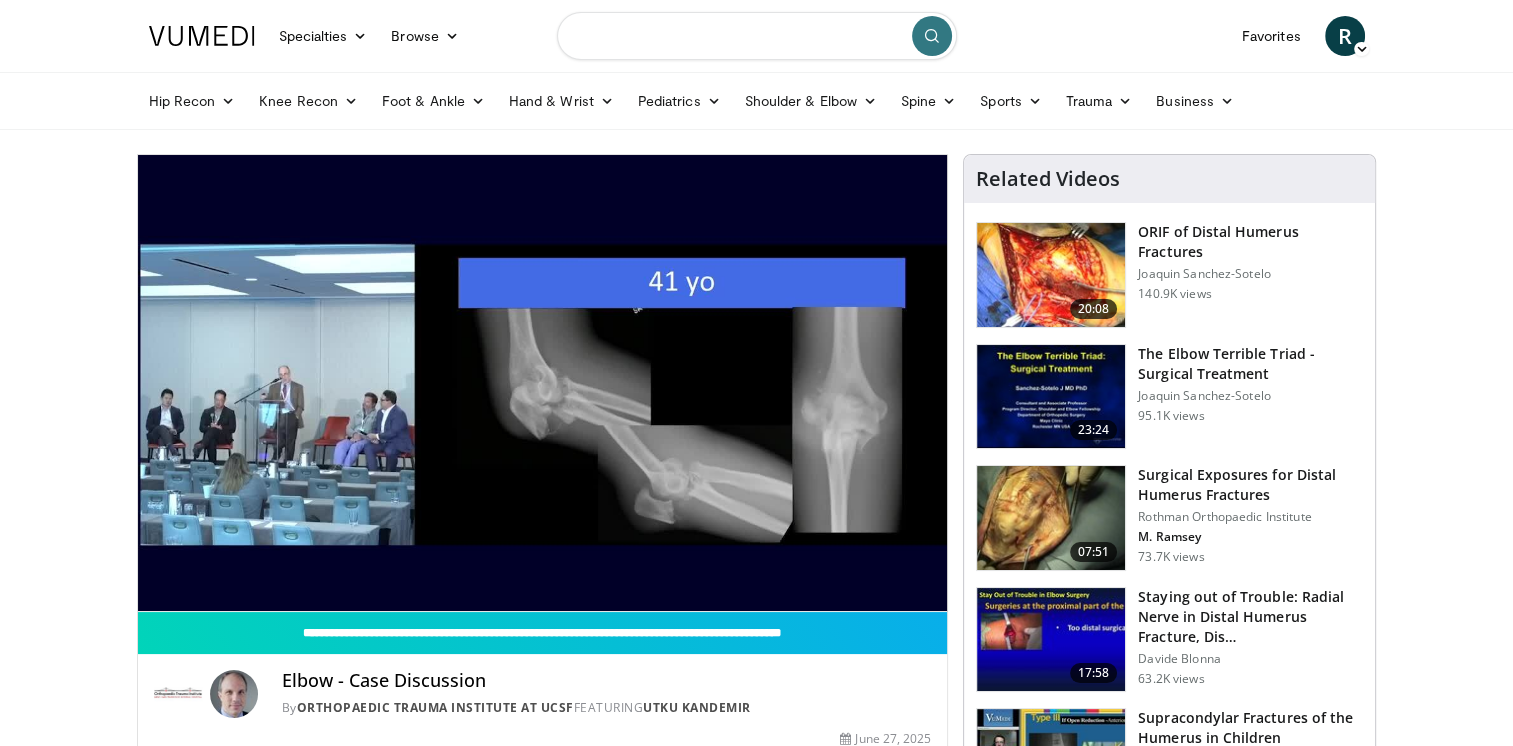 click at bounding box center [757, 36] 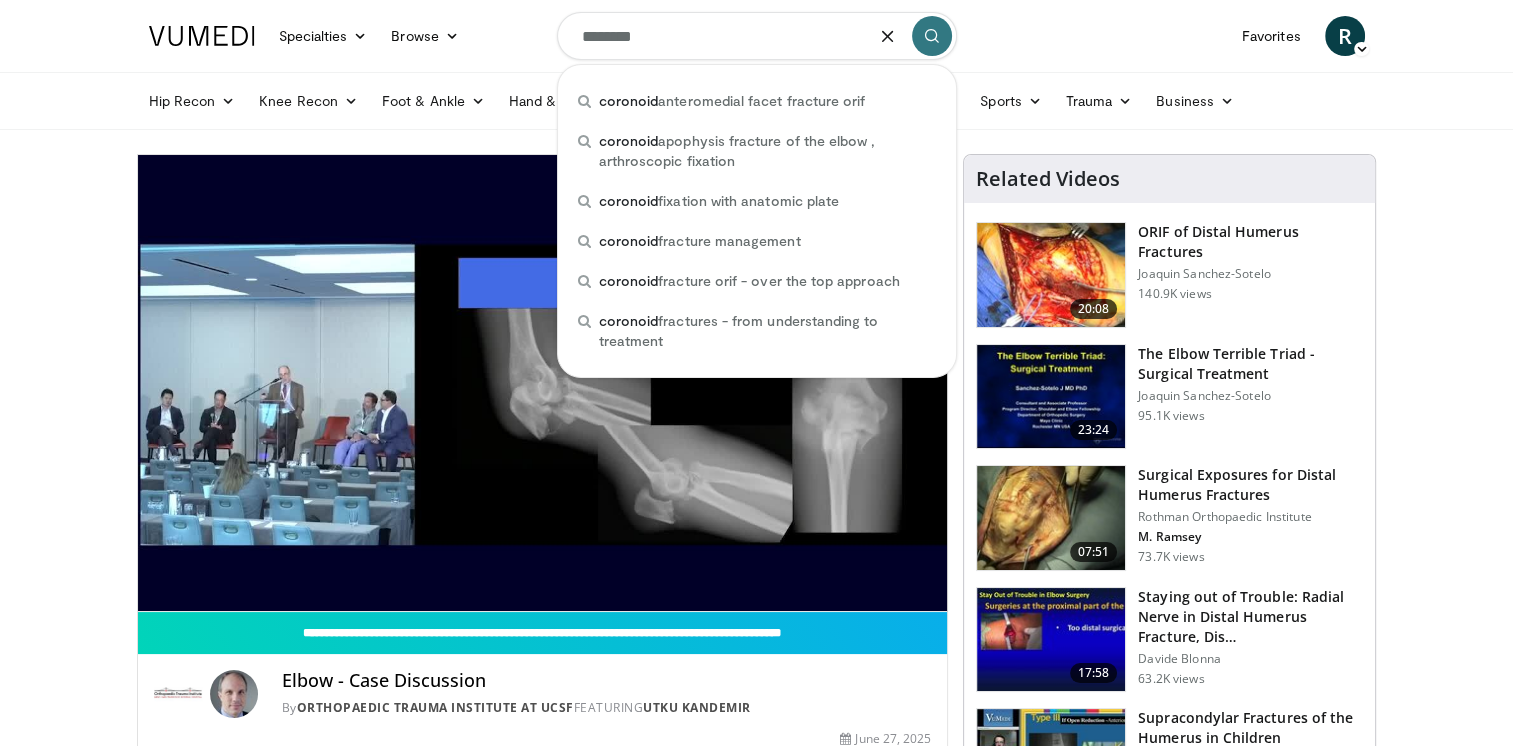 type on "********" 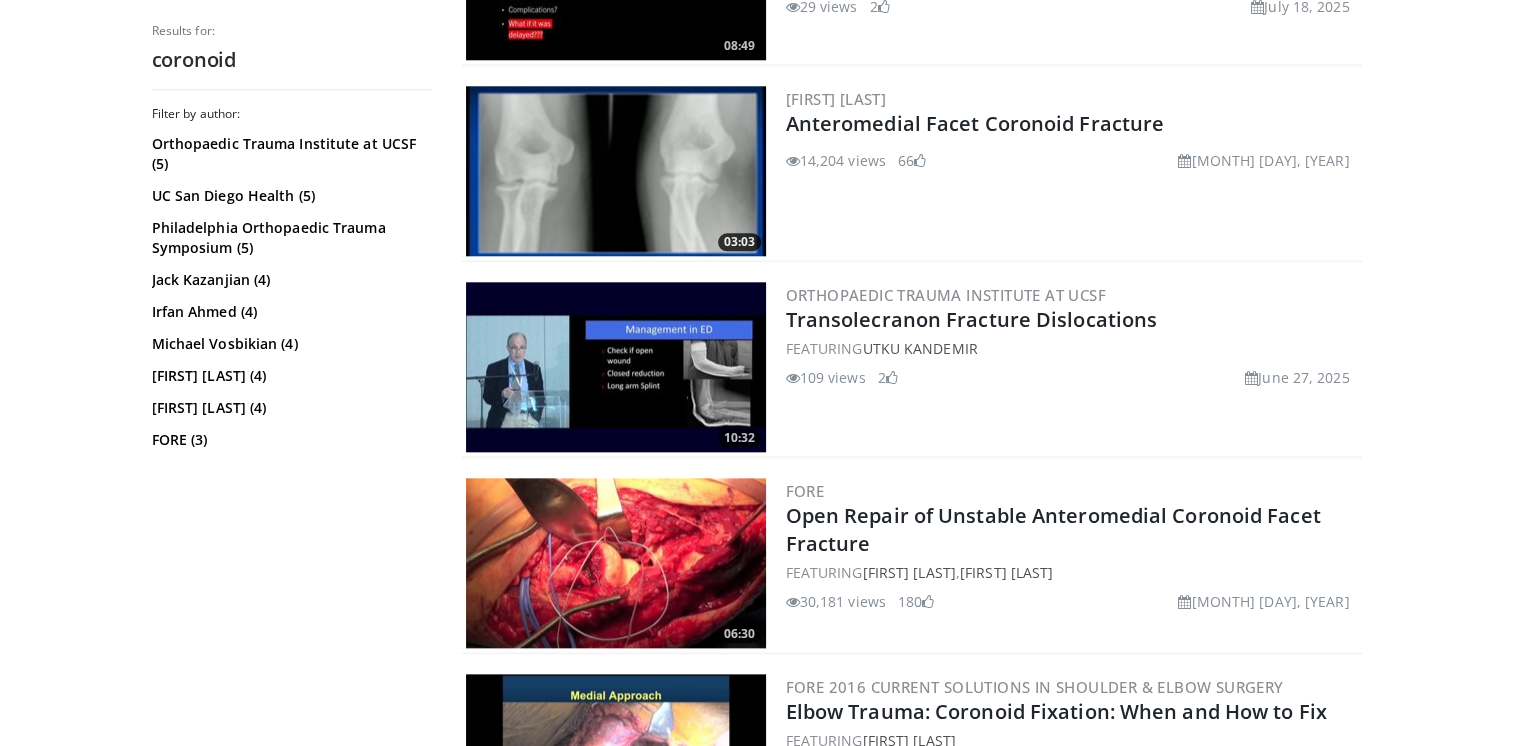 scroll, scrollTop: 2200, scrollLeft: 0, axis: vertical 